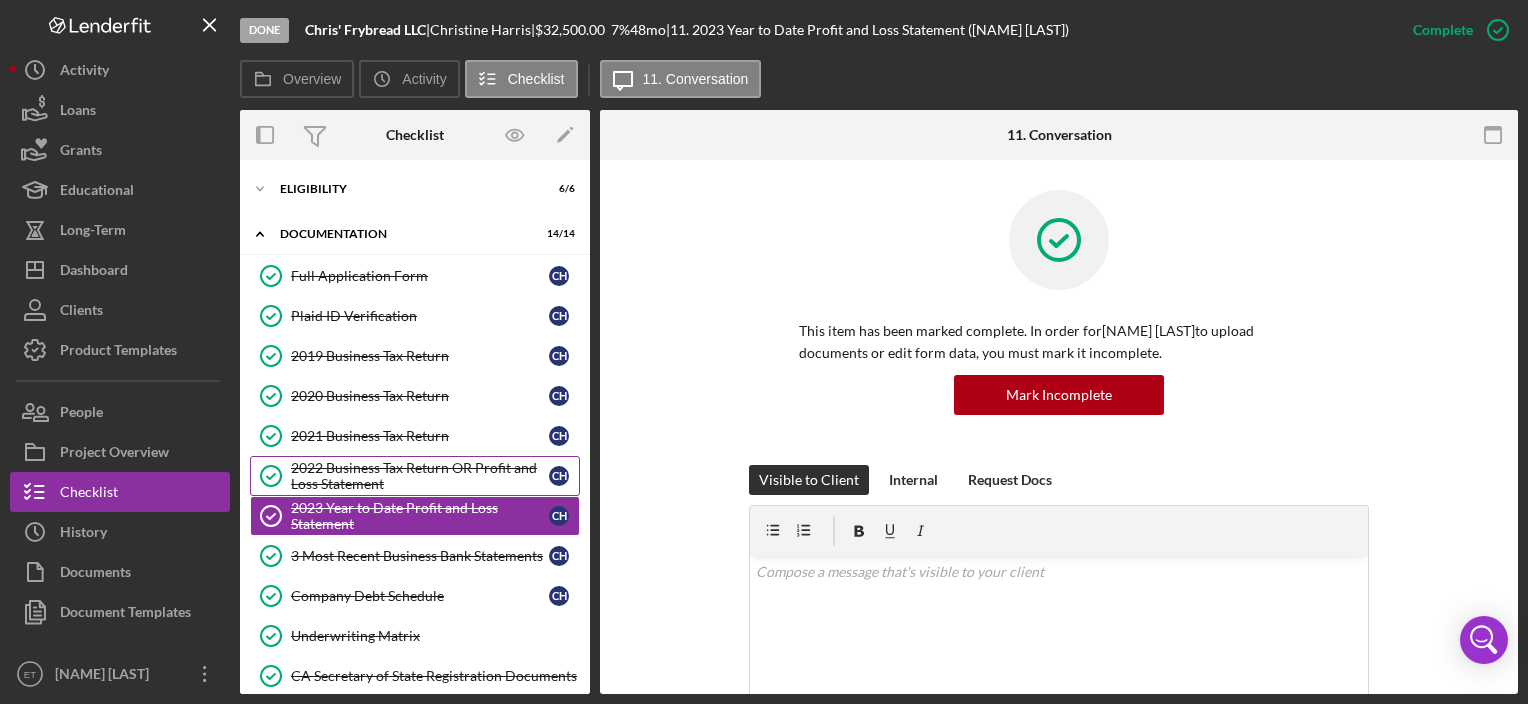 scroll, scrollTop: 0, scrollLeft: 0, axis: both 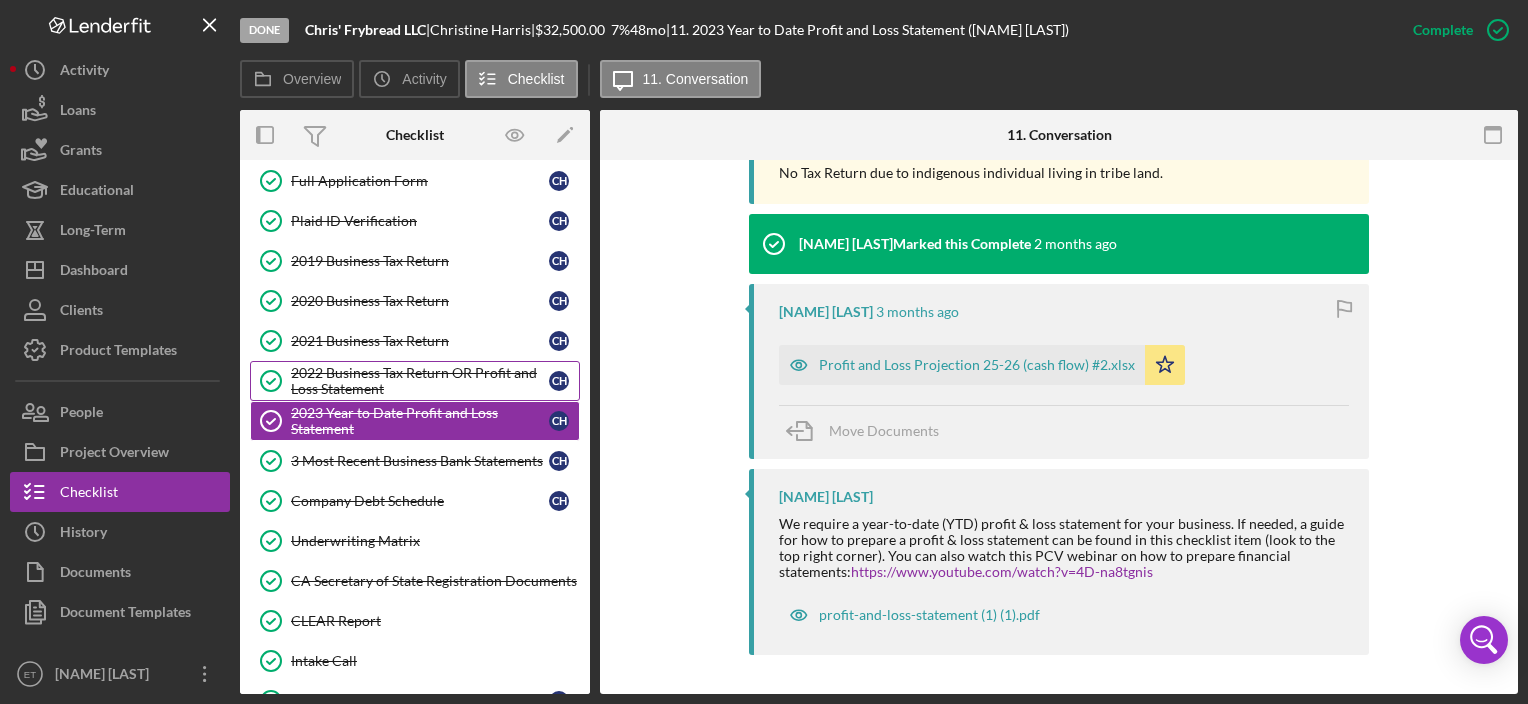 click on "2022 Business Tax Return OR Profit and Loss Statement" at bounding box center [420, 381] 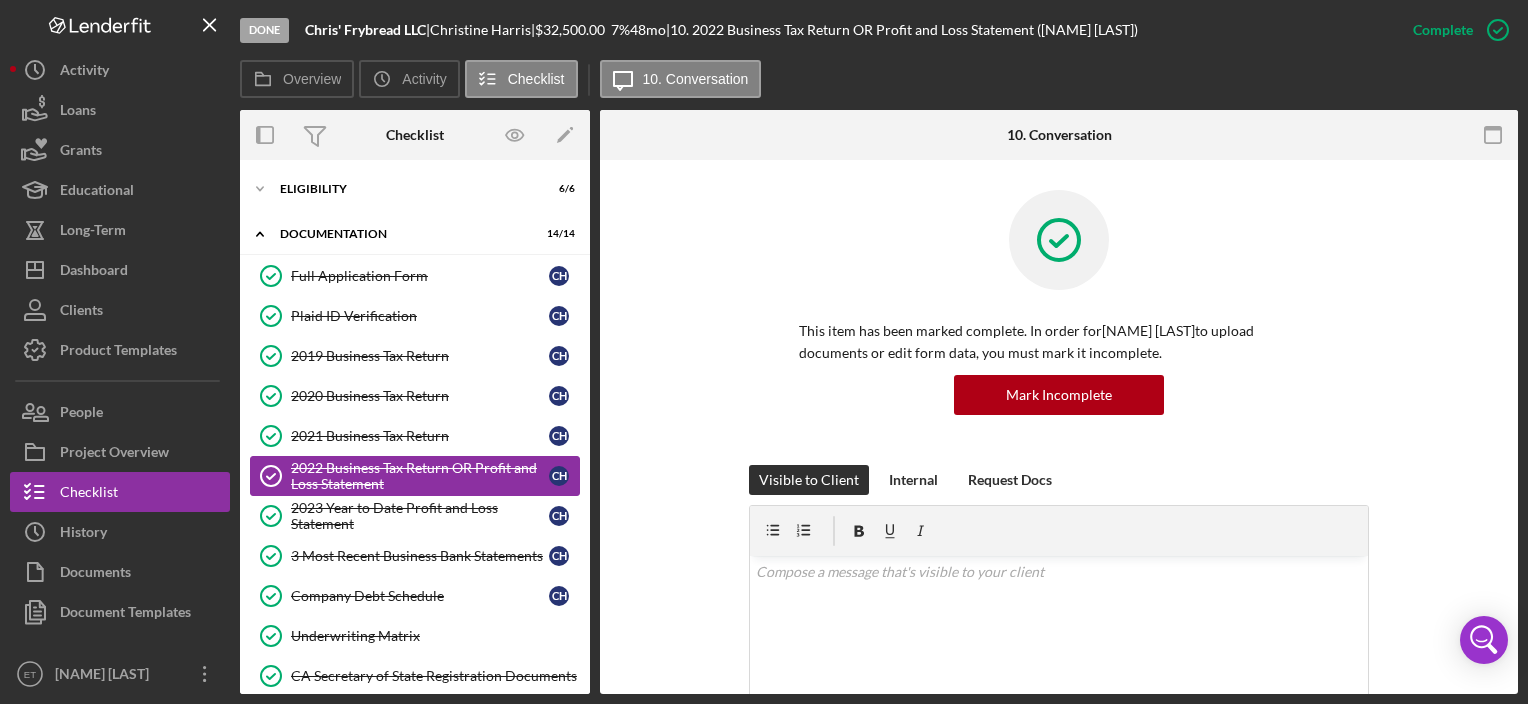 scroll, scrollTop: 0, scrollLeft: 0, axis: both 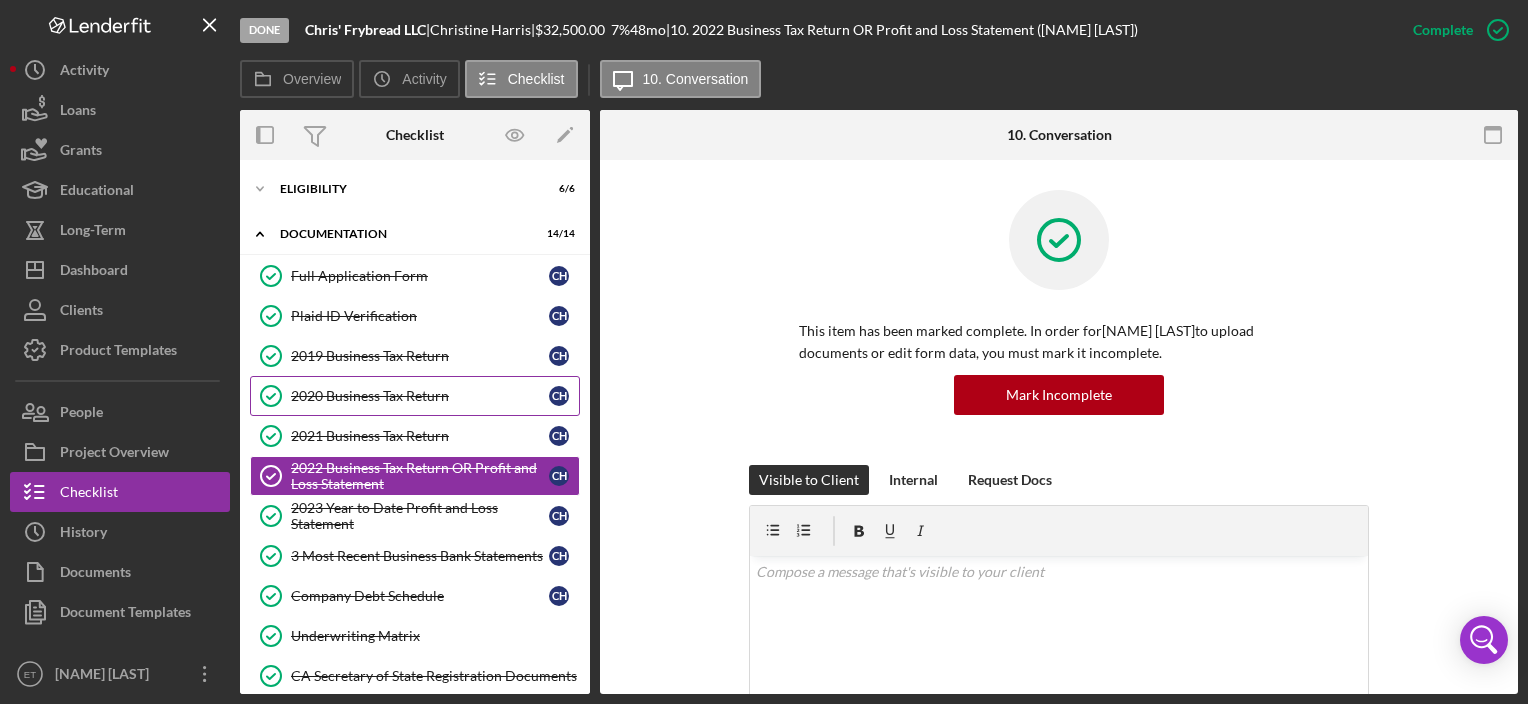 click on "2020 Business Tax Return  2020 Business Tax Return  C H" at bounding box center [415, 396] 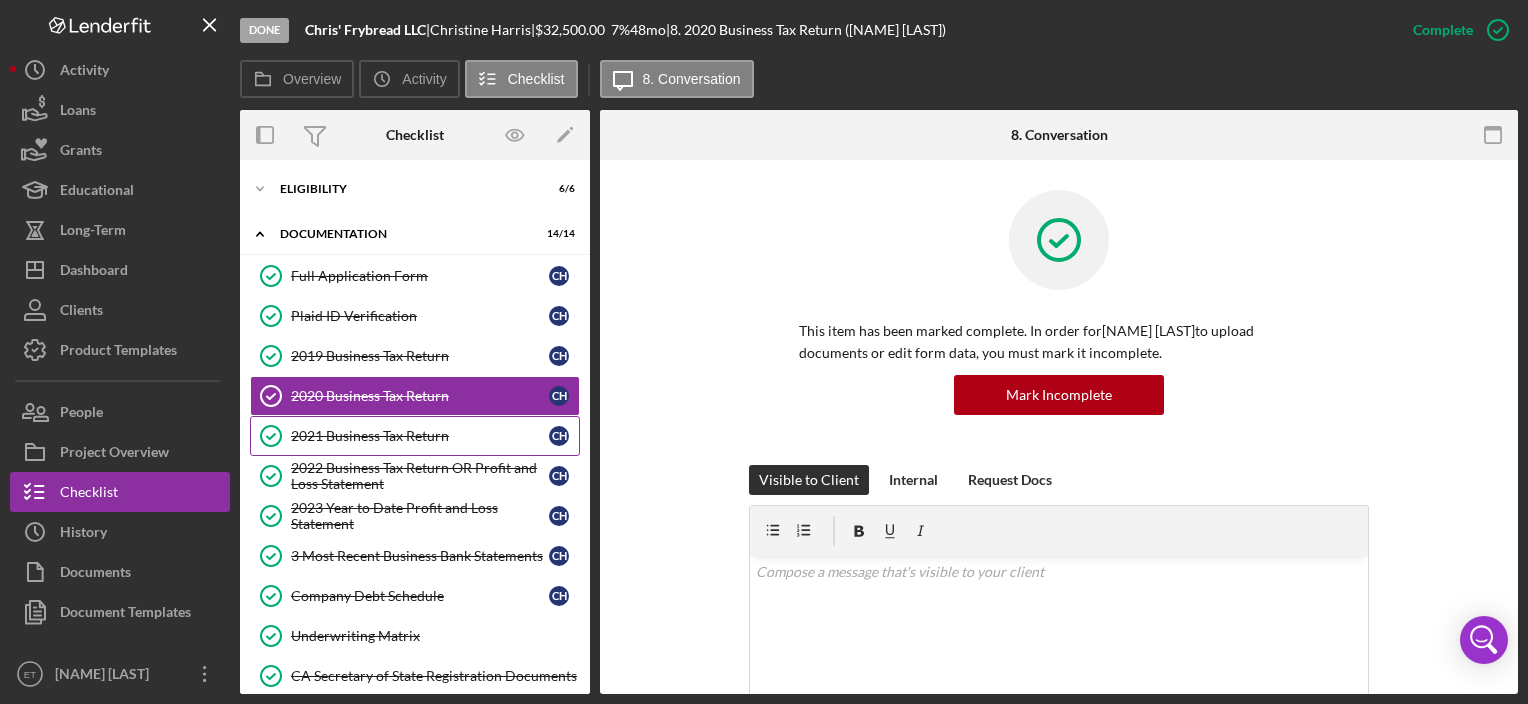 click on "2021 Business Tax Return" at bounding box center [420, 436] 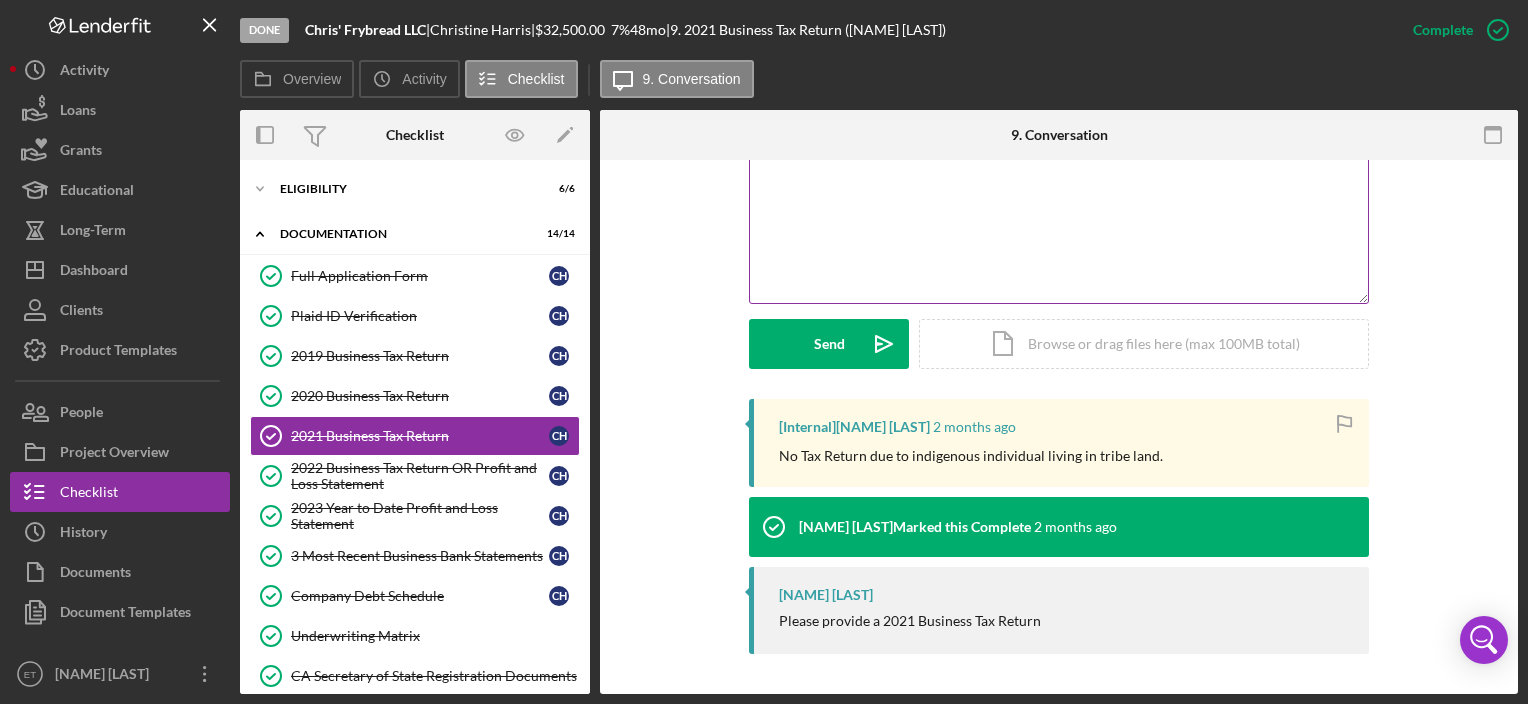 scroll, scrollTop: 427, scrollLeft: 0, axis: vertical 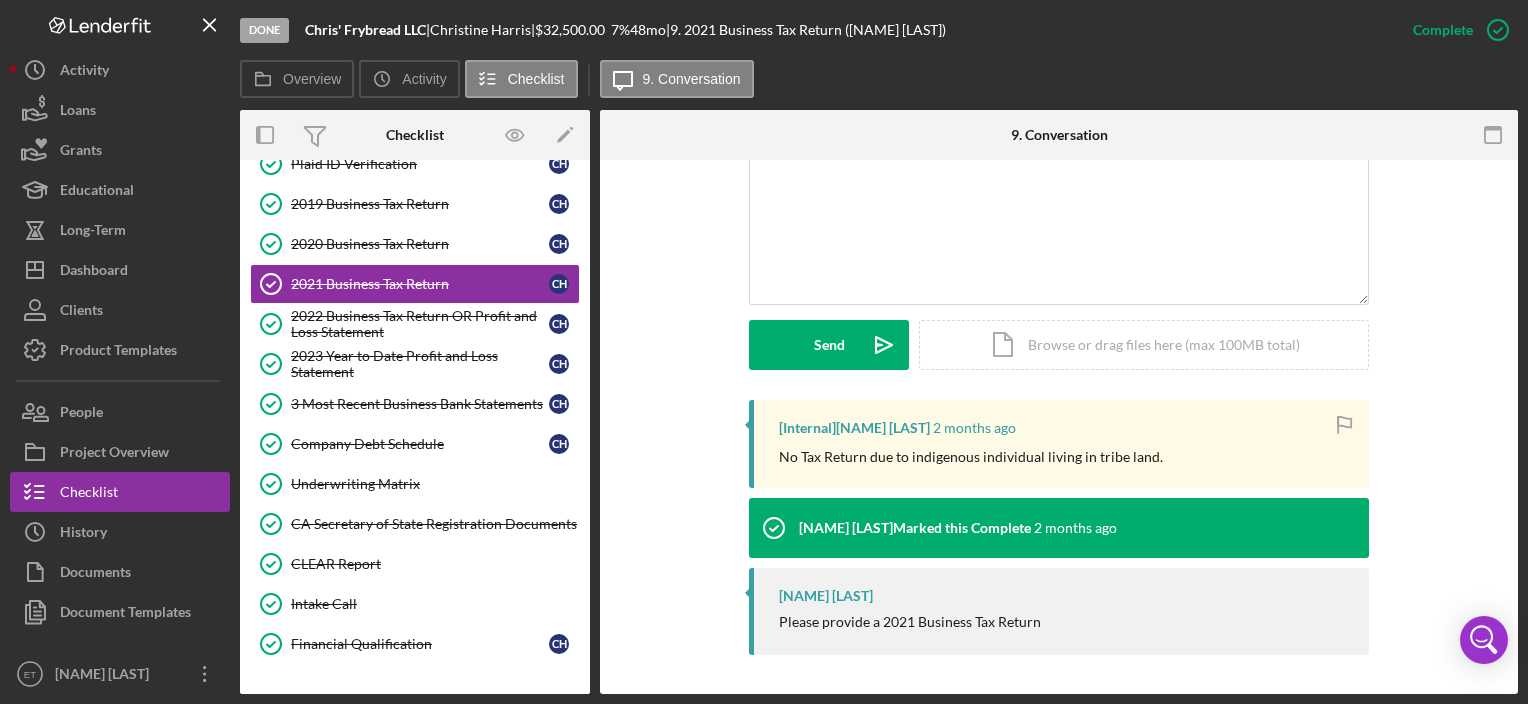 click on "[Internal]  [NAME] [LAST]   2 months ago No Tax Return due to indigenous individual living in tribe land." at bounding box center [1059, 444] 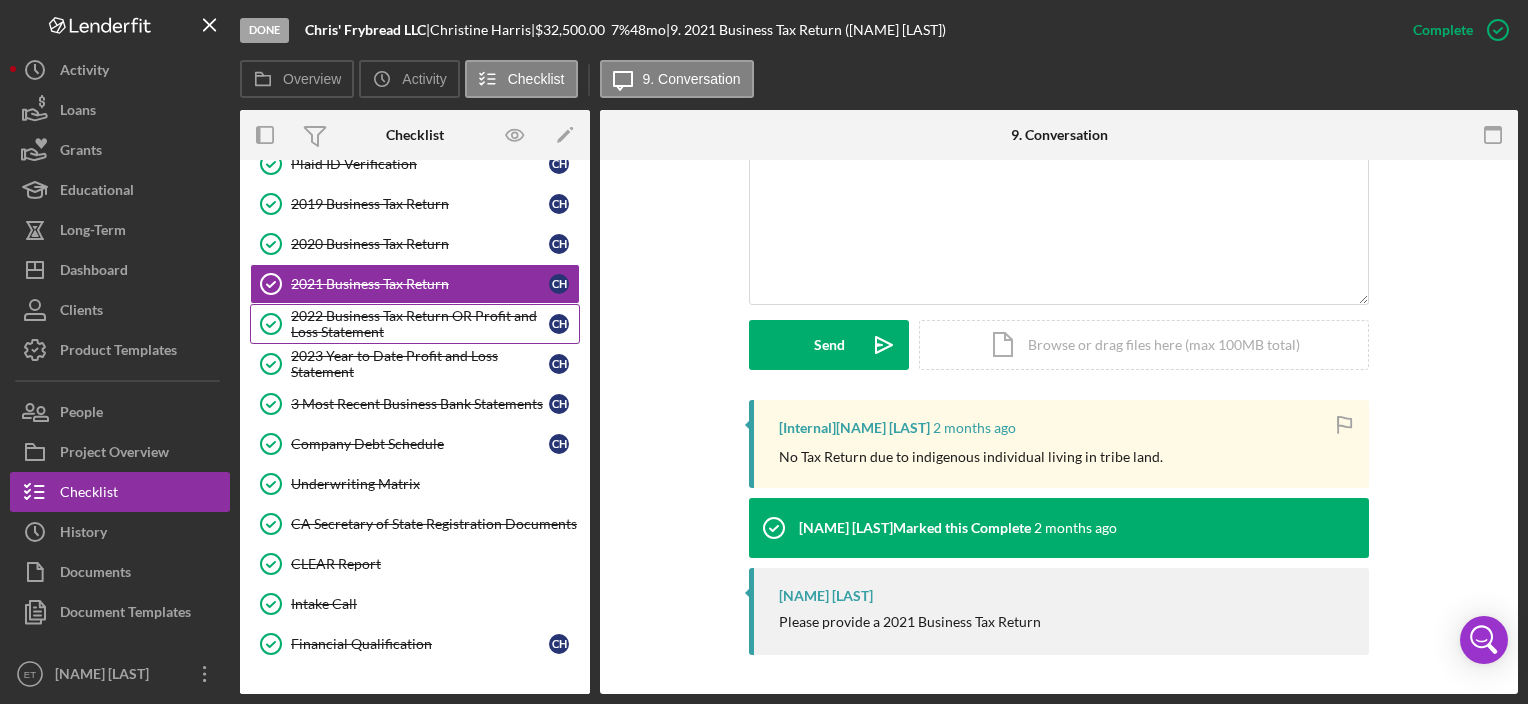 click on "2022 Business Tax Return OR Profit and Loss Statement" at bounding box center [420, 324] 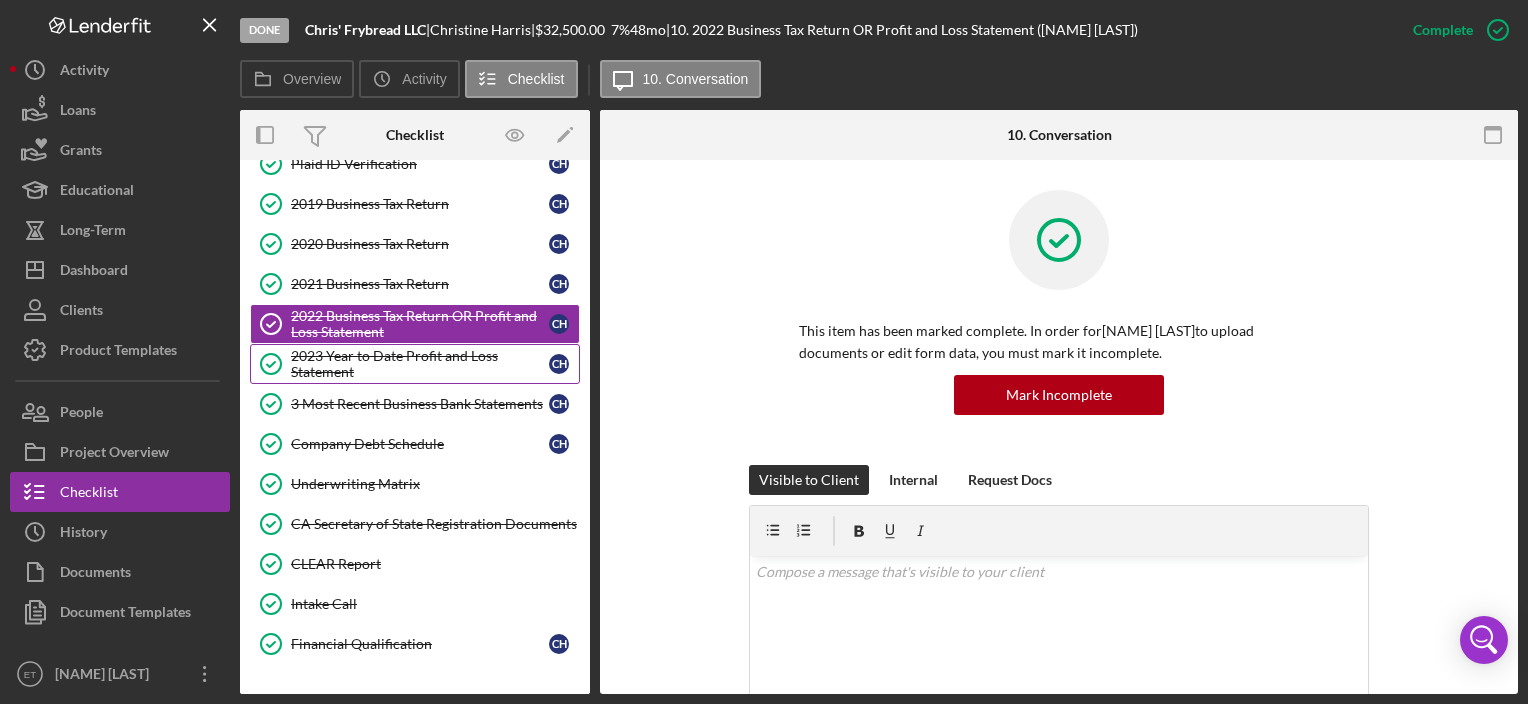 click on "2023 Year to Date Profit and Loss Statement" at bounding box center [420, 364] 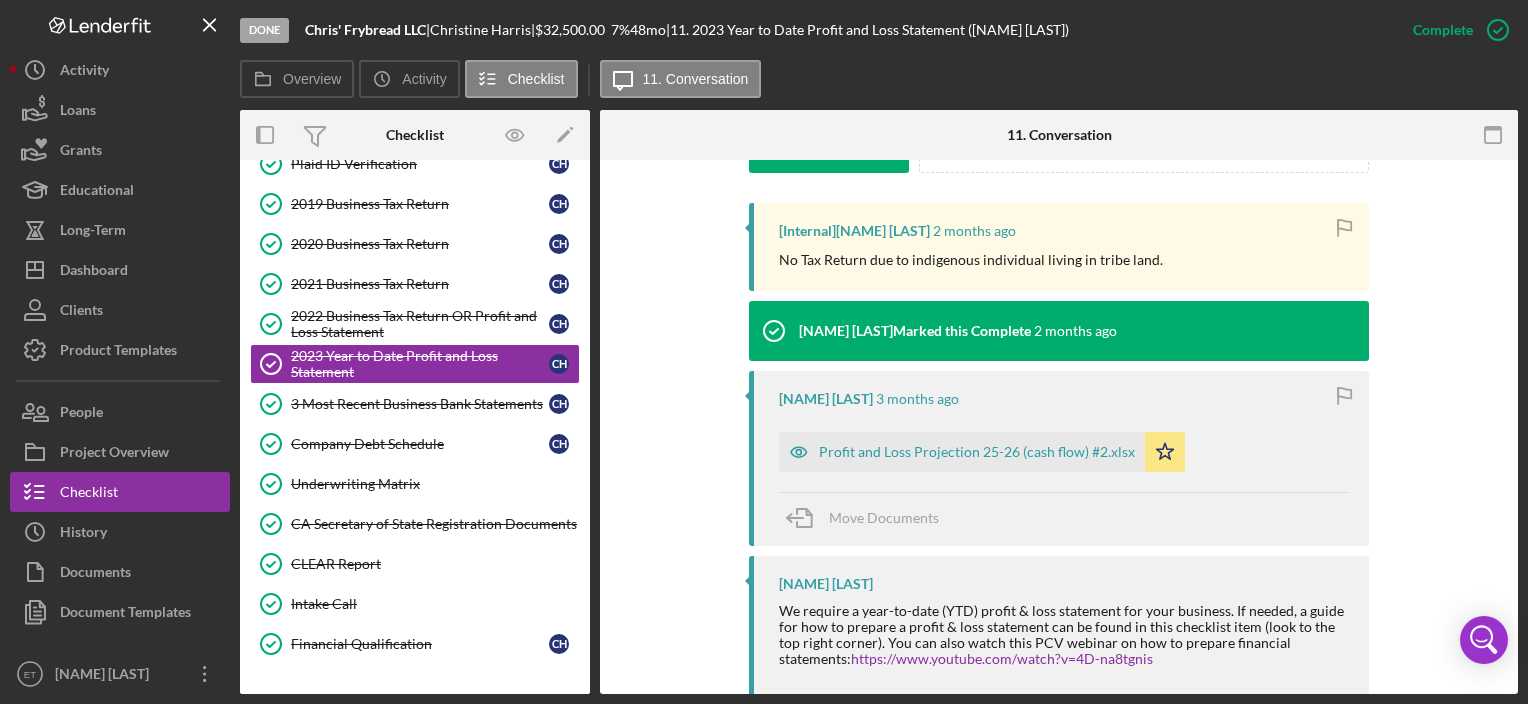 scroll, scrollTop: 627, scrollLeft: 0, axis: vertical 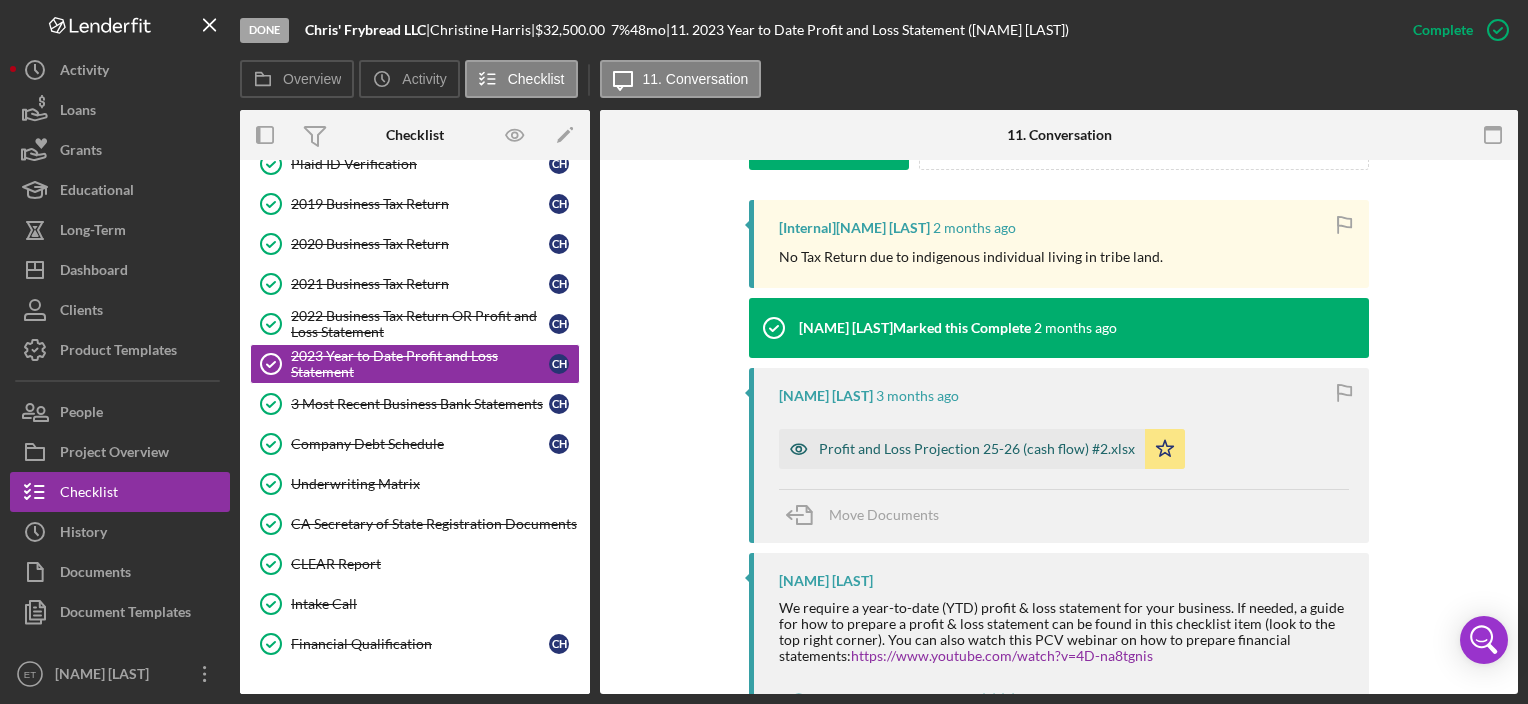 click on "Profit and Loss Projection 25-26 (cash flow) #2.xlsx" at bounding box center [977, 449] 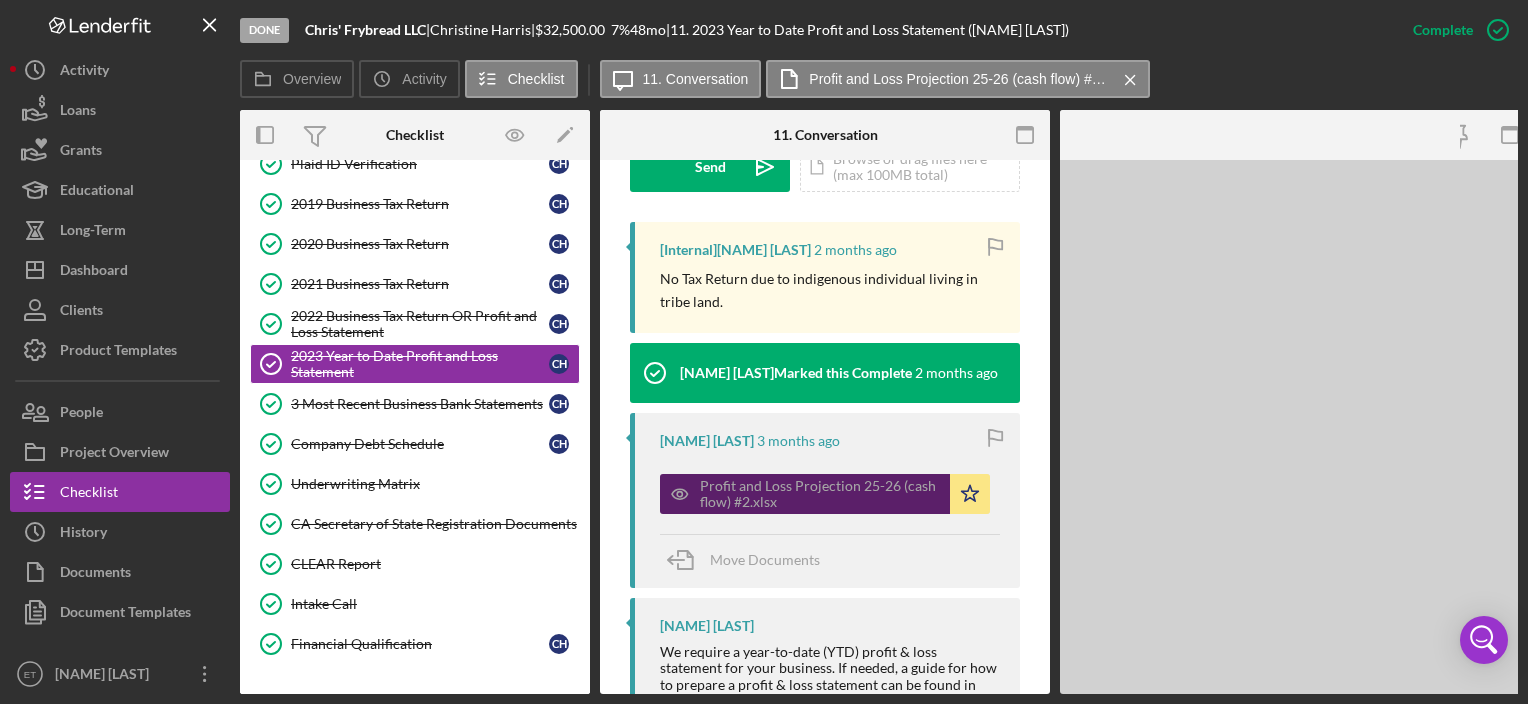 scroll, scrollTop: 649, scrollLeft: 0, axis: vertical 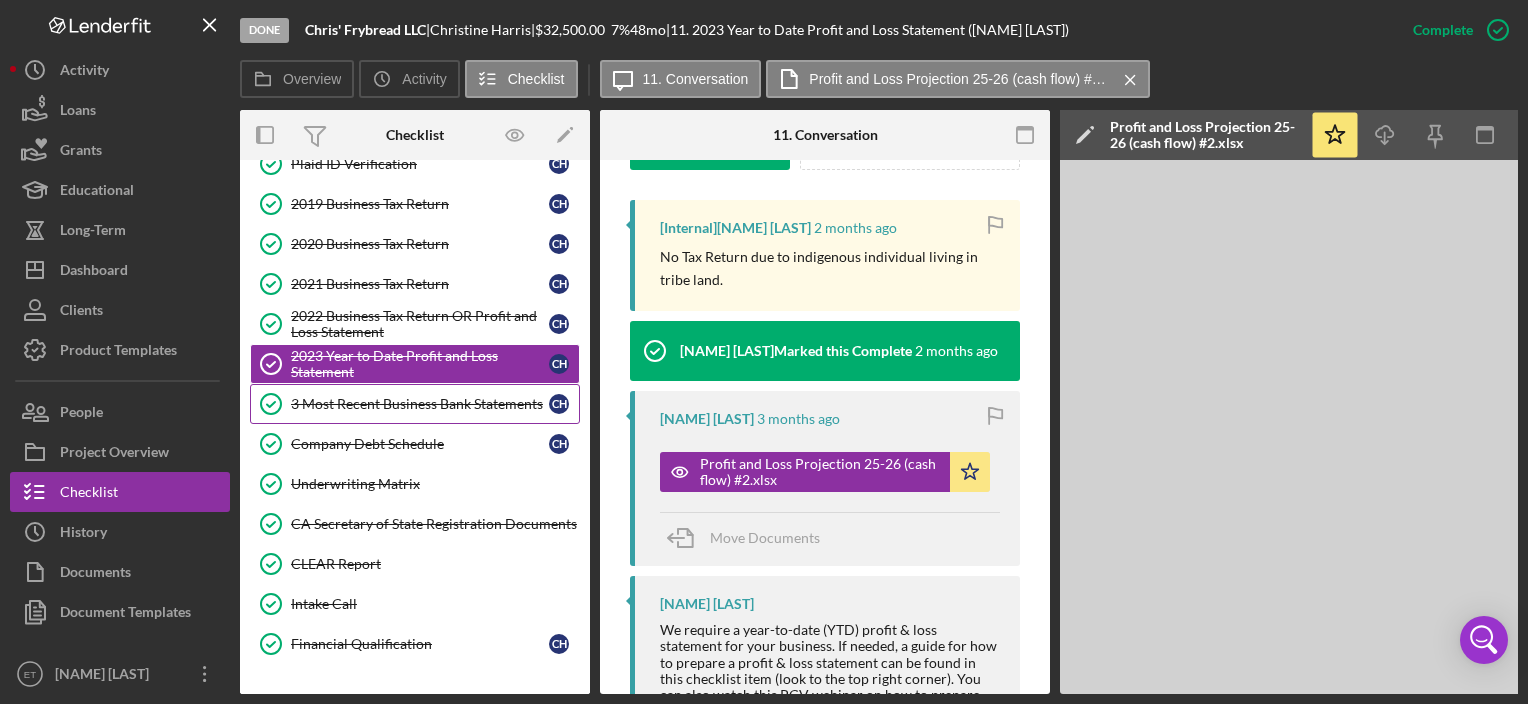 click on "3 Most Recent Business Bank Statements" at bounding box center (420, 404) 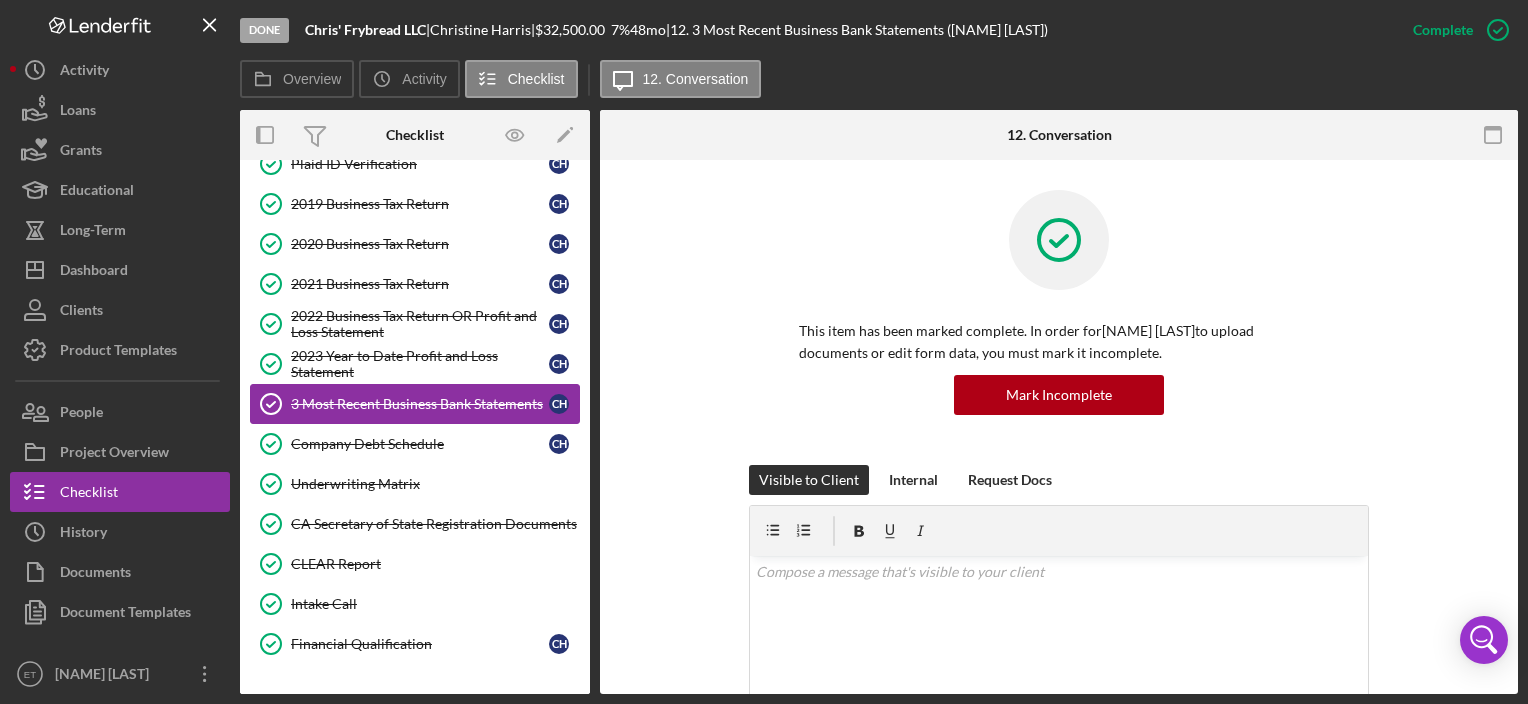 scroll, scrollTop: 294, scrollLeft: 0, axis: vertical 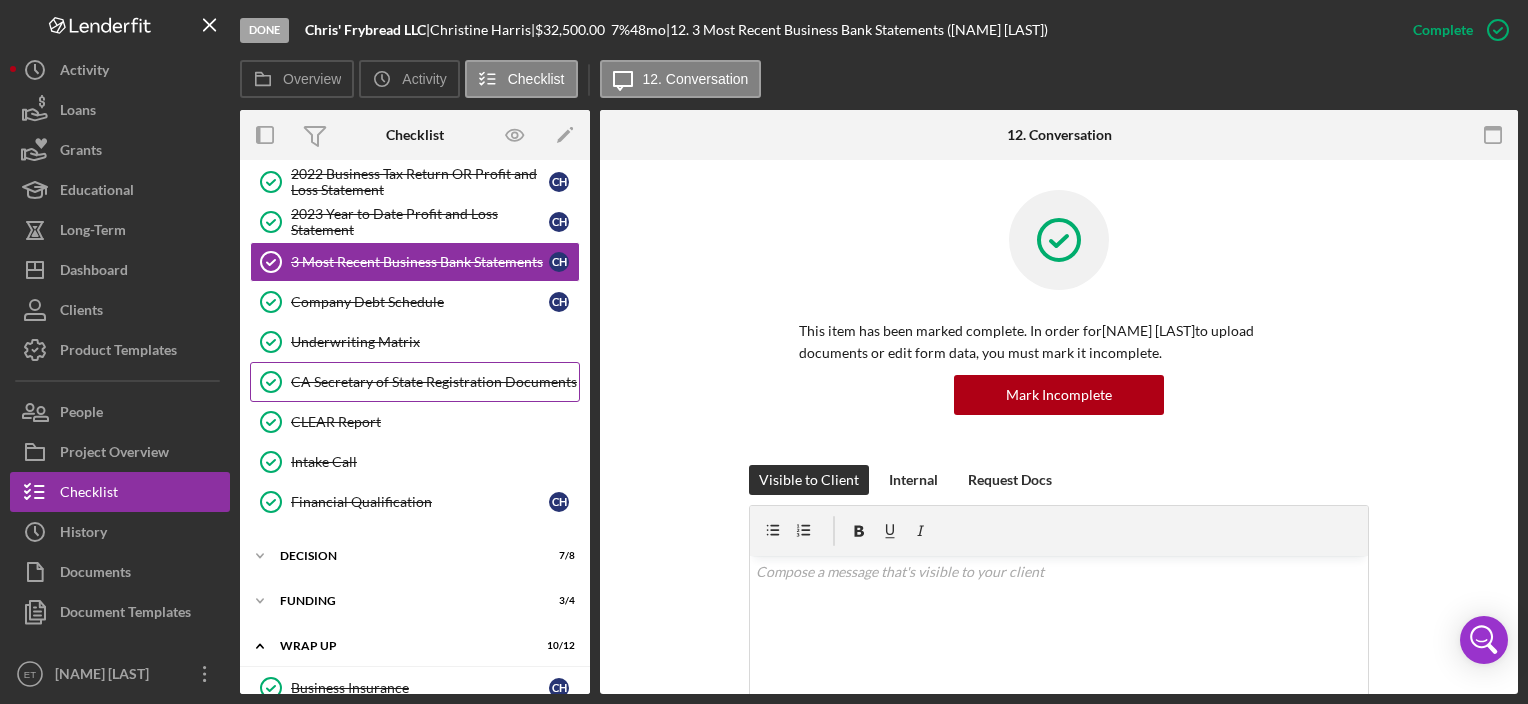click on "CA Secretary of State Registration Documents CA Secretary of State Registration Documents" at bounding box center (415, 382) 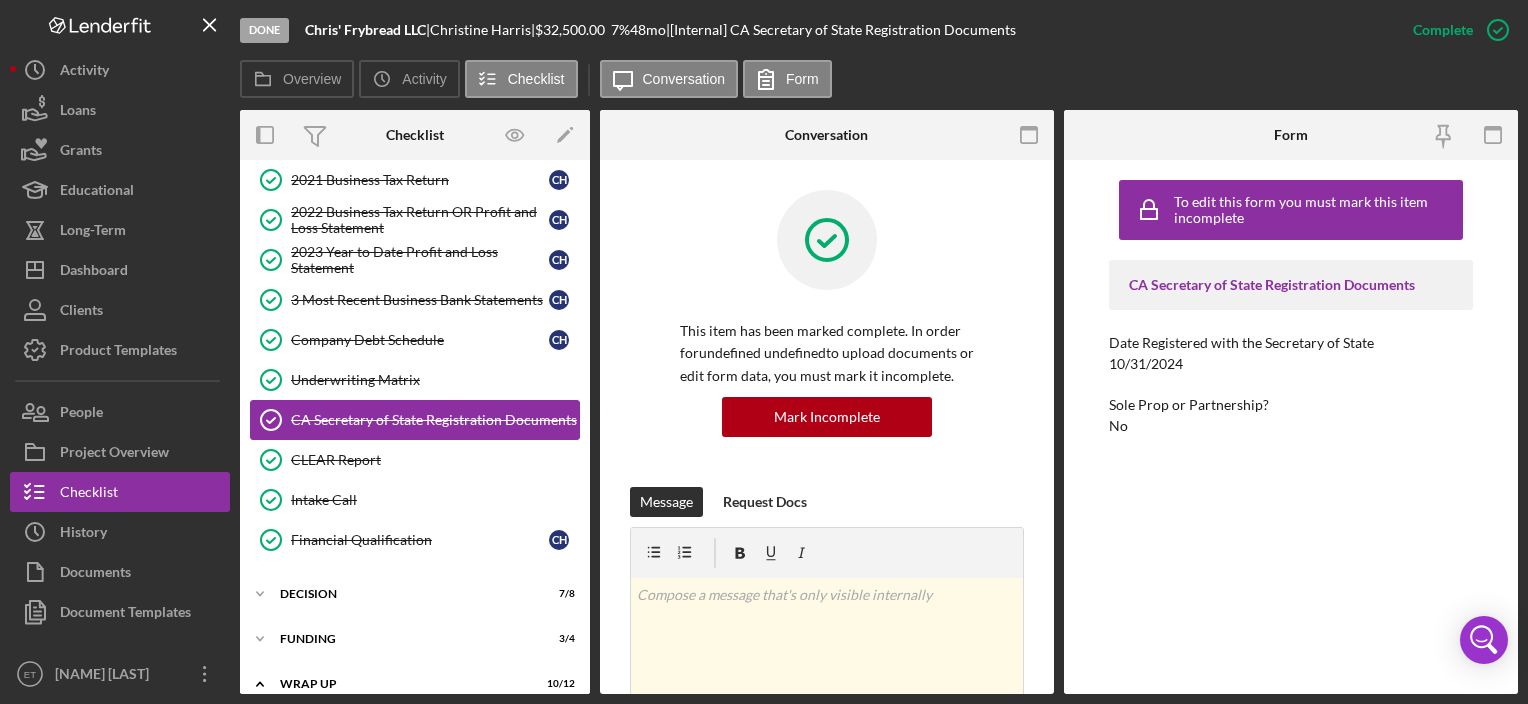 scroll, scrollTop: 227, scrollLeft: 0, axis: vertical 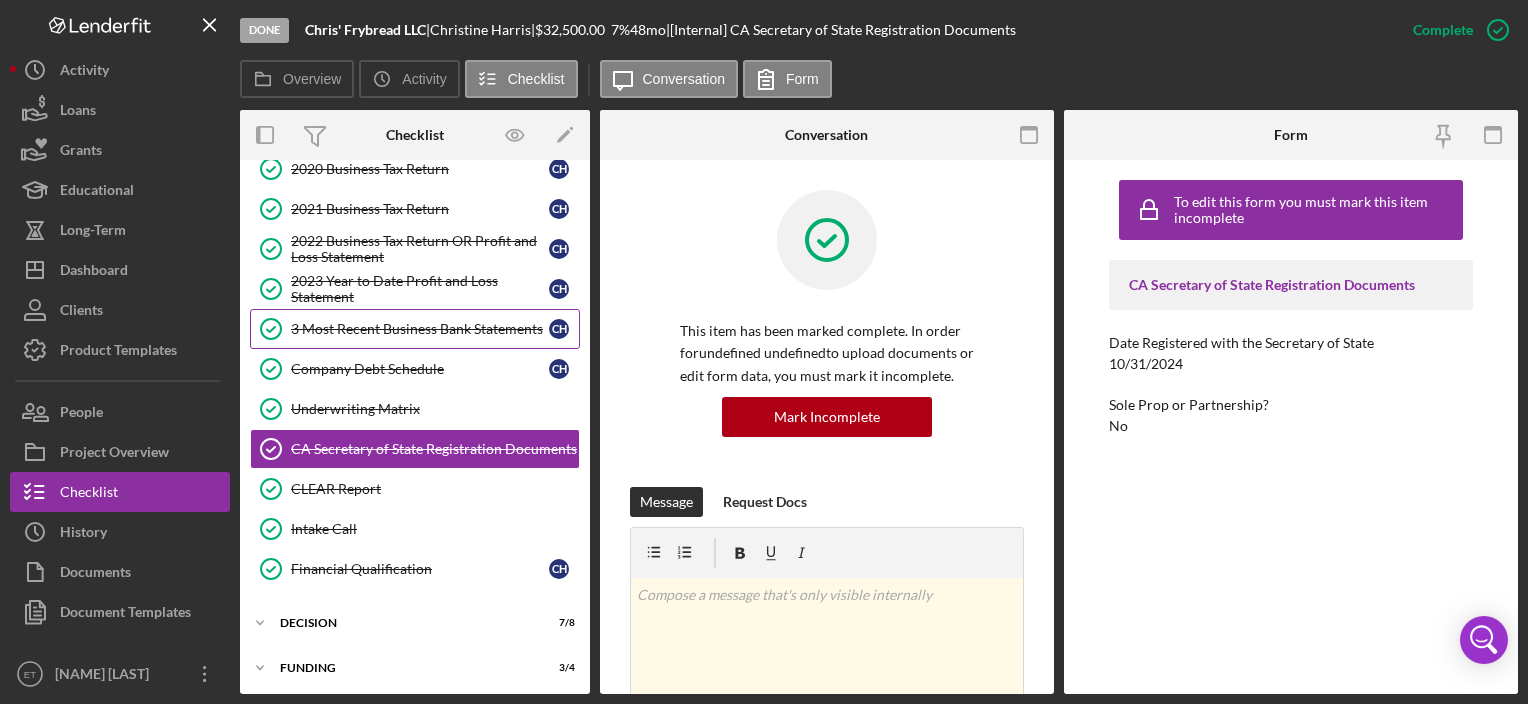 click on "3 Most Recent Business Bank Statements 3 Most Recent Business Bank Statements C H" at bounding box center [415, 329] 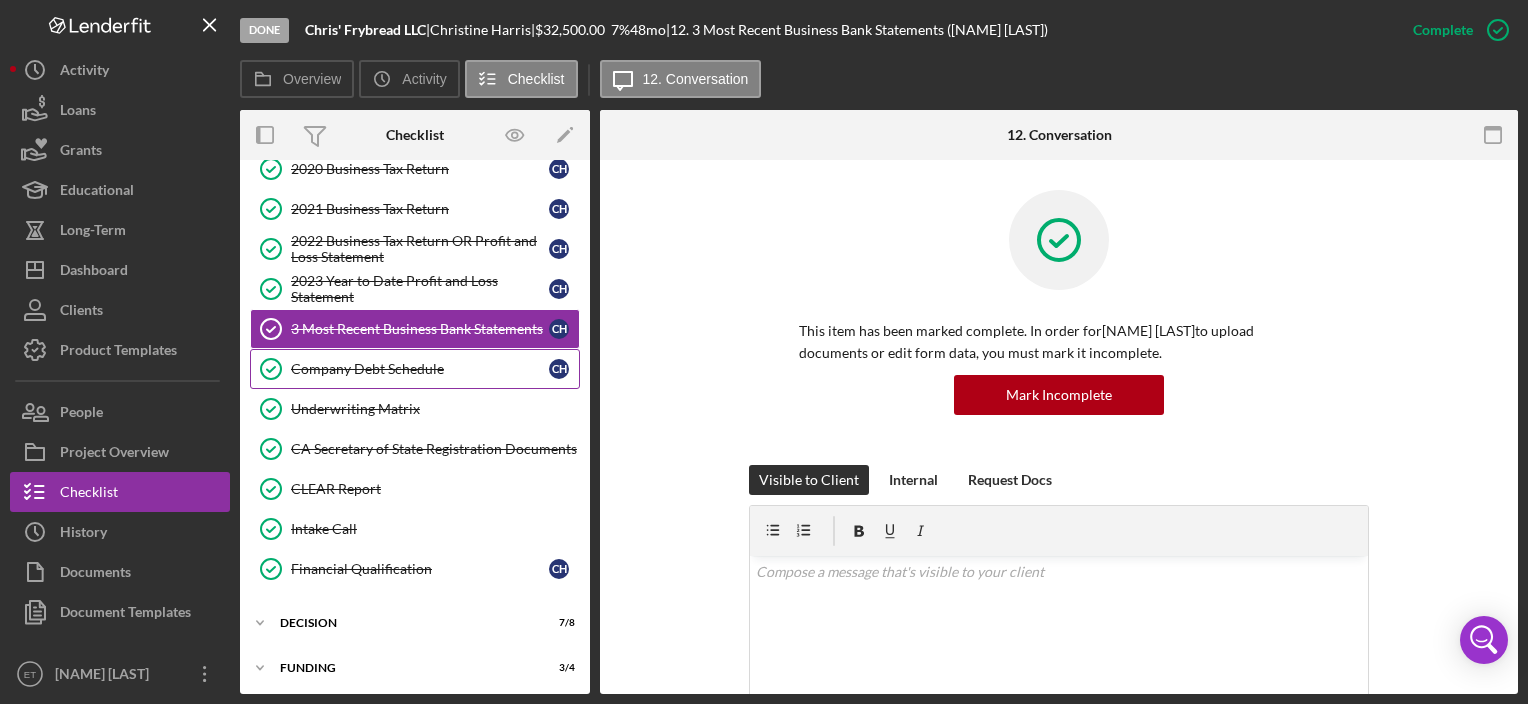 click on "Company Debt Schedule Company Debt Schedule C H" at bounding box center (415, 369) 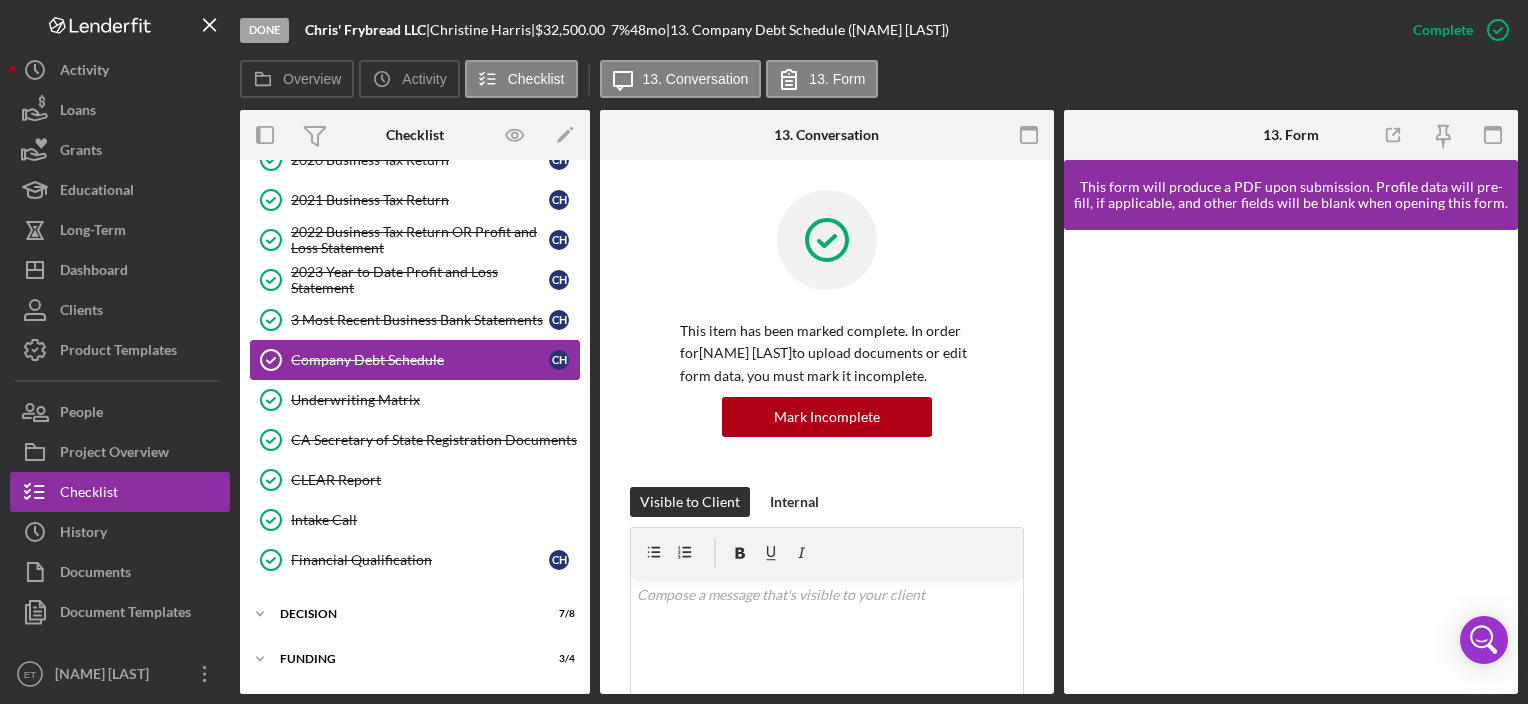 scroll, scrollTop: 238, scrollLeft: 0, axis: vertical 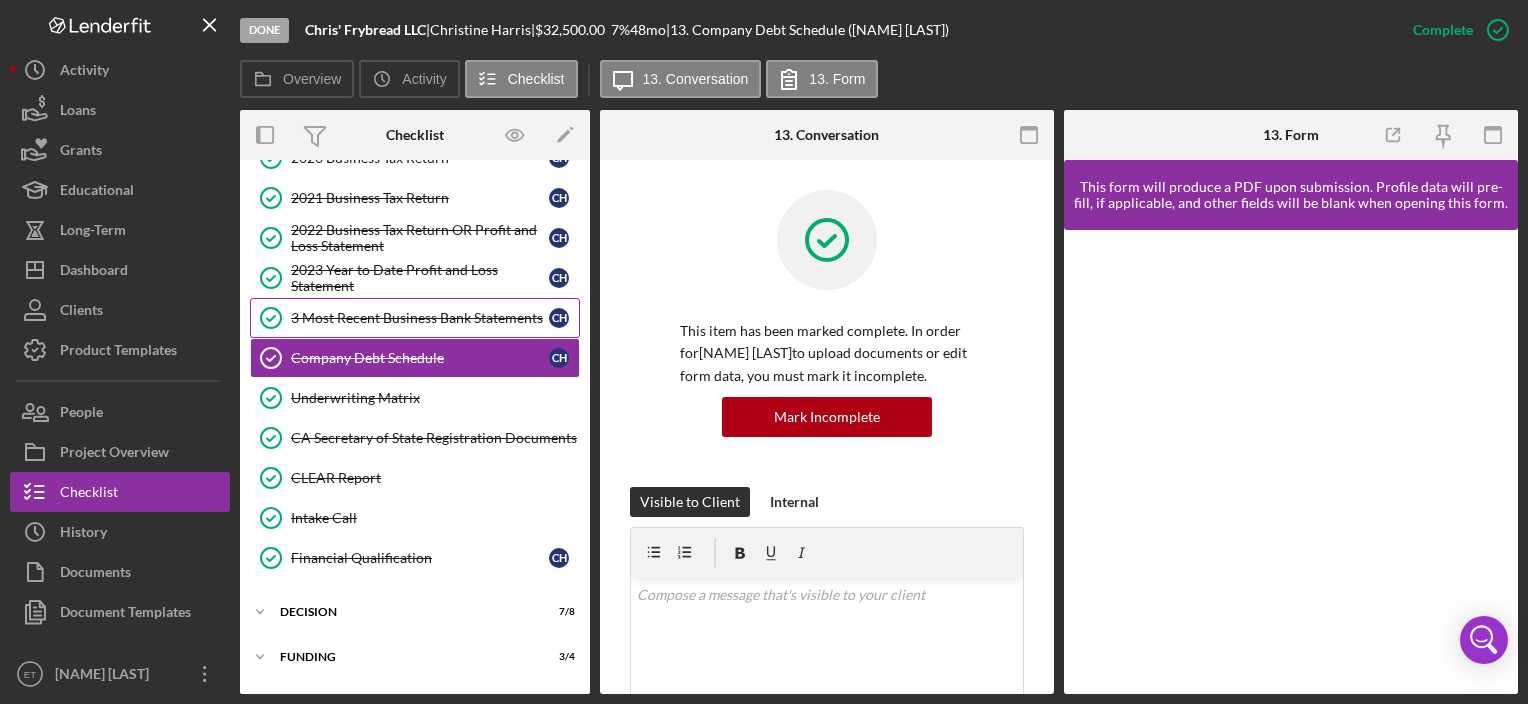 click on "3 Most Recent Business Bank Statements" at bounding box center [420, 318] 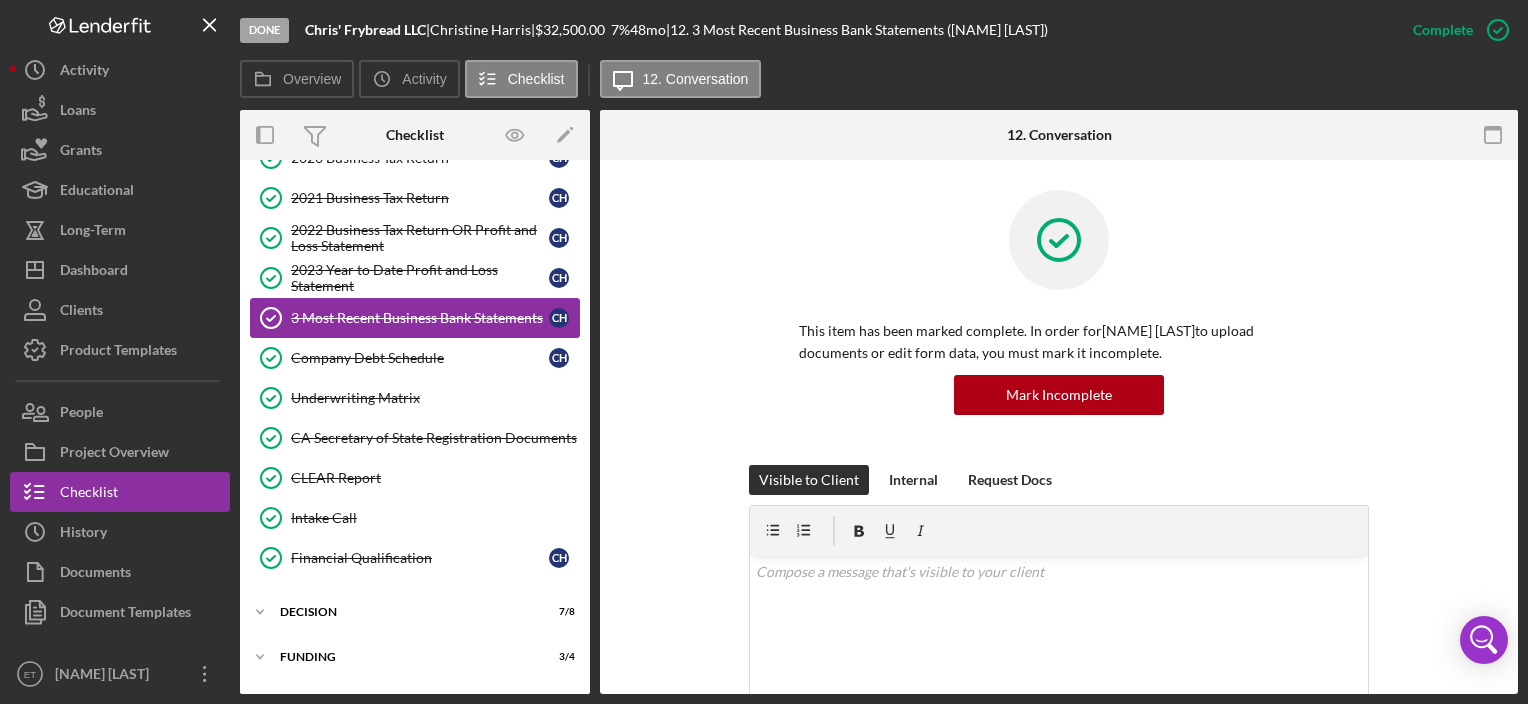 click on "3 Most Recent Business Bank Statements 3 Most Recent Business Bank Statements C H" at bounding box center [415, 318] 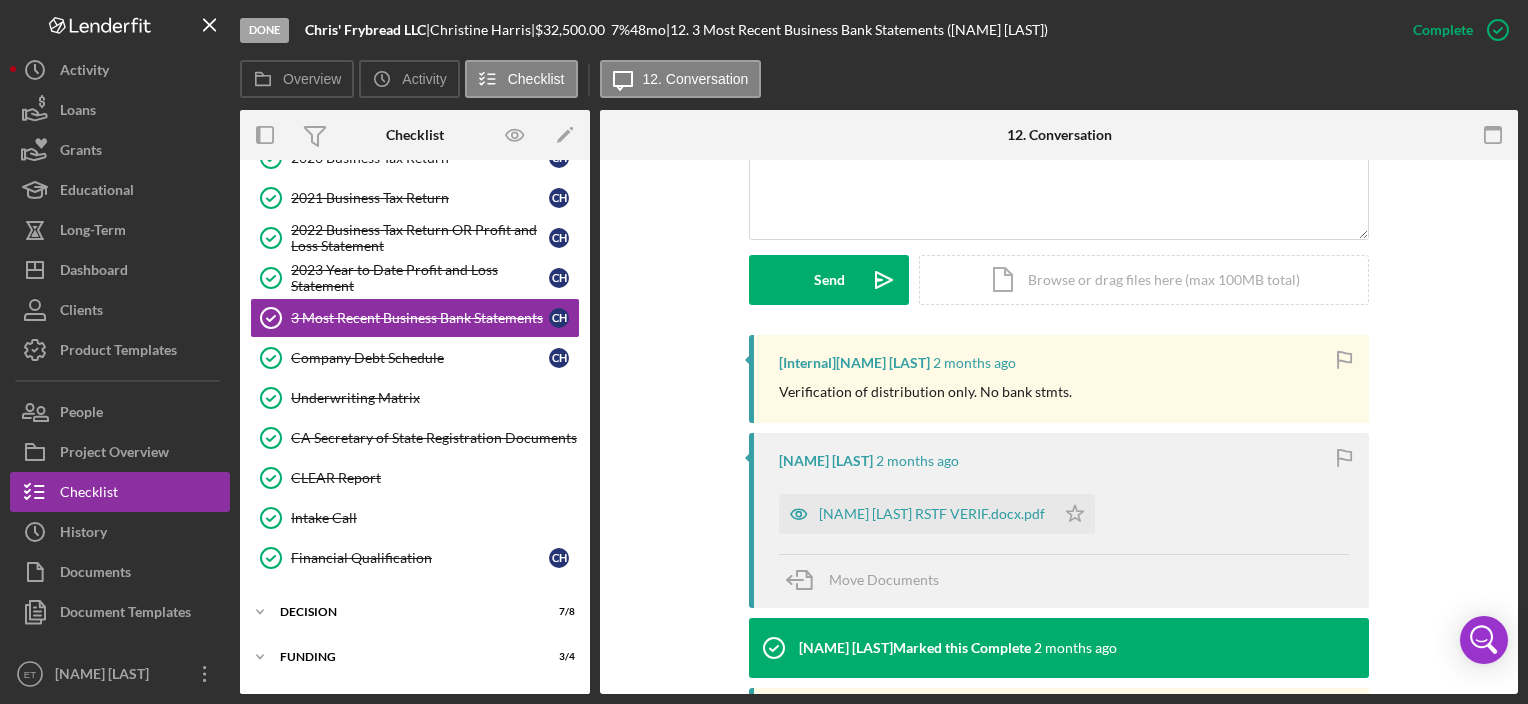 scroll, scrollTop: 744, scrollLeft: 0, axis: vertical 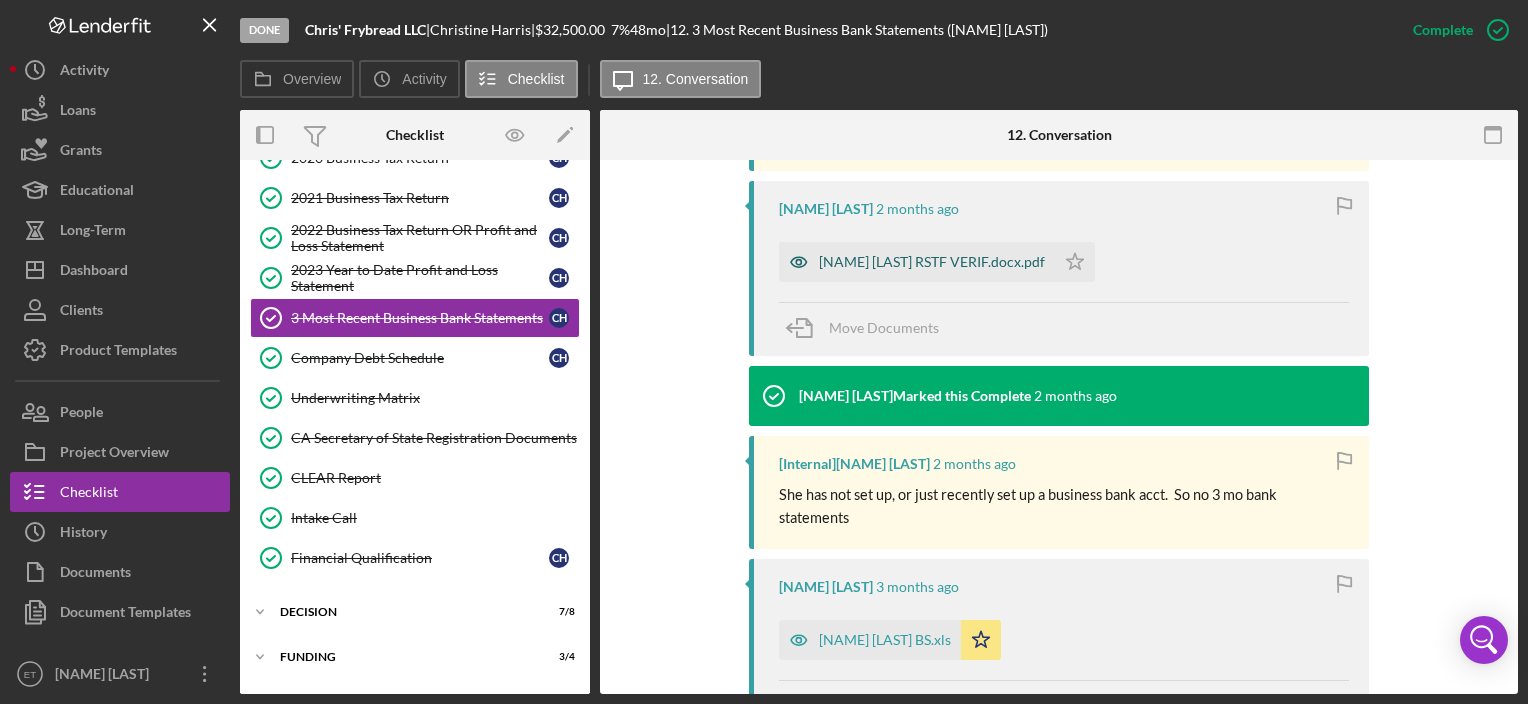 click on "[NAME] [LAST] RSTF VERIF.docx.pdf" at bounding box center (932, 262) 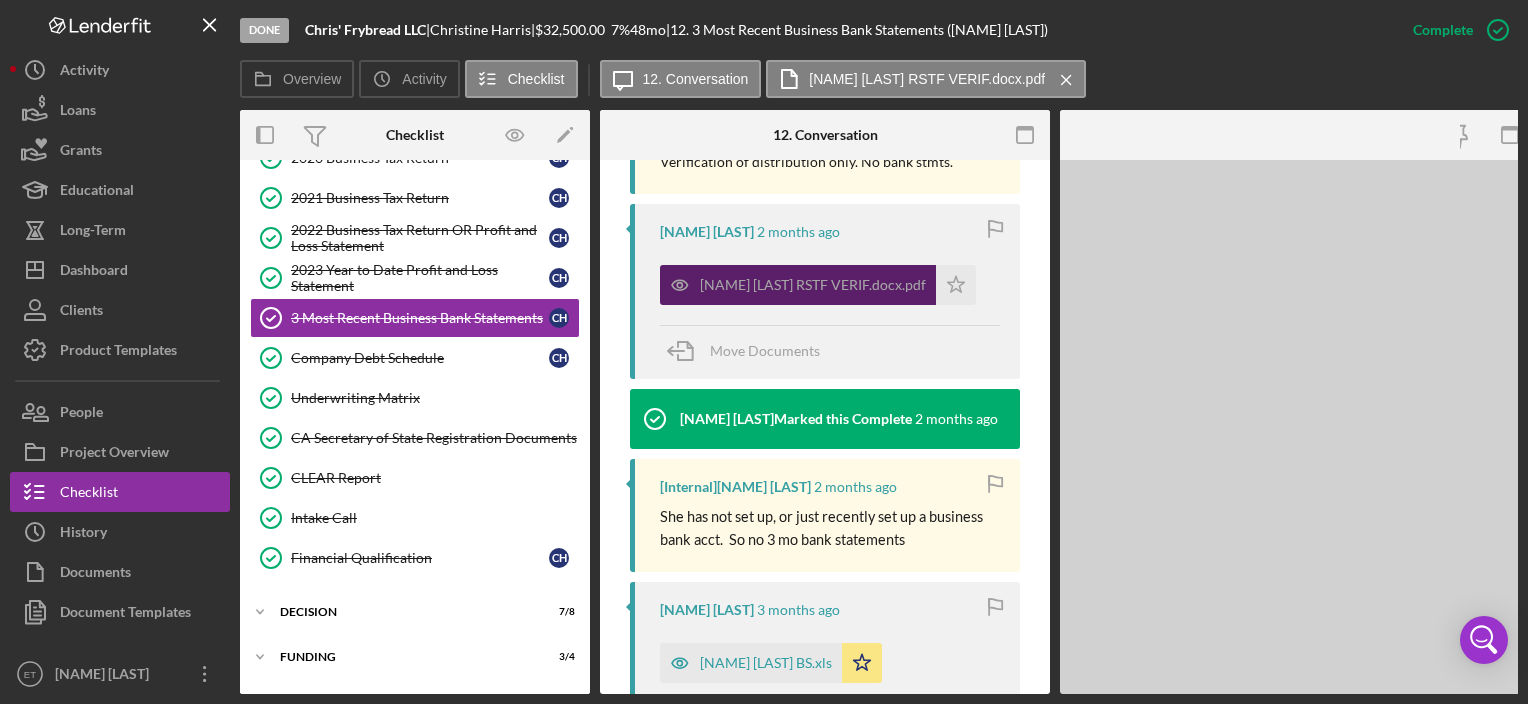 scroll, scrollTop: 767, scrollLeft: 0, axis: vertical 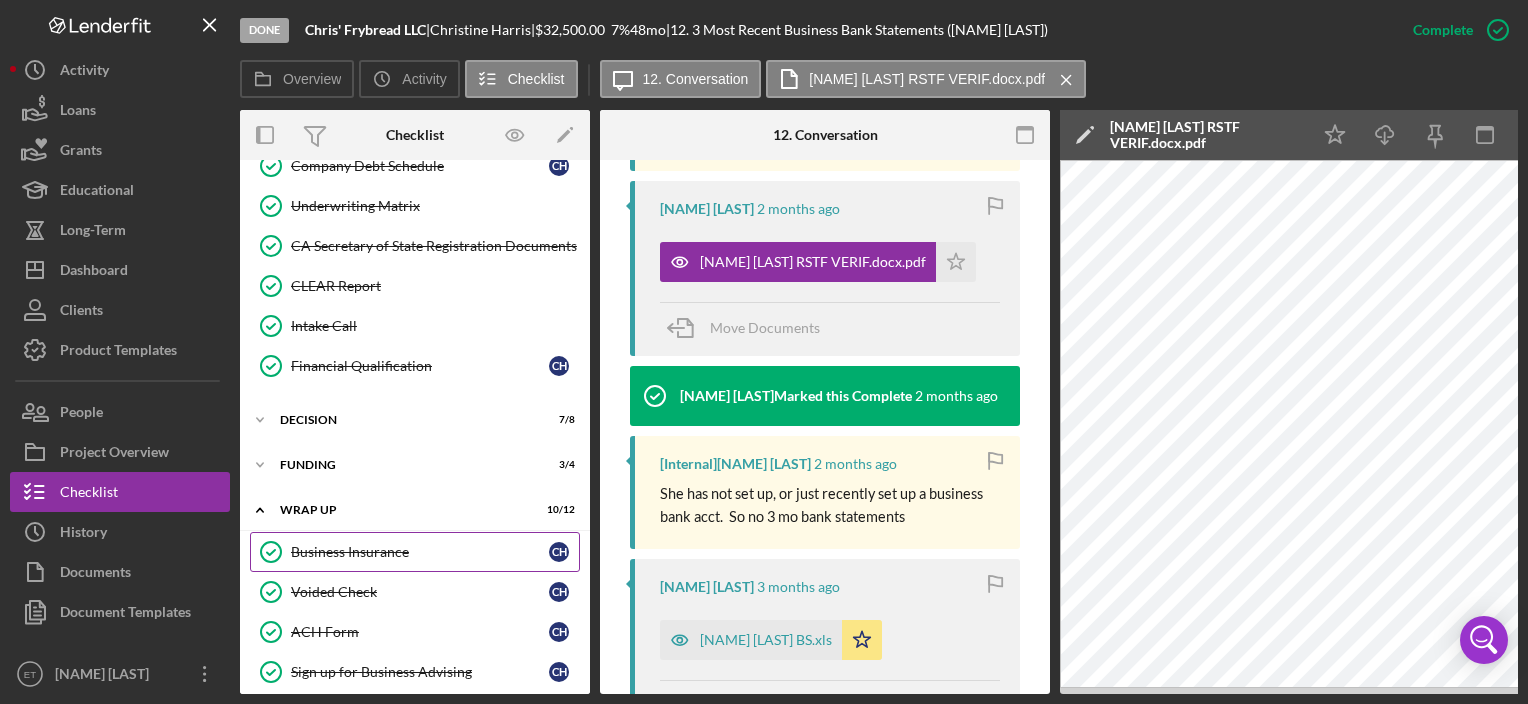 click on "Business Insurance" at bounding box center (420, 552) 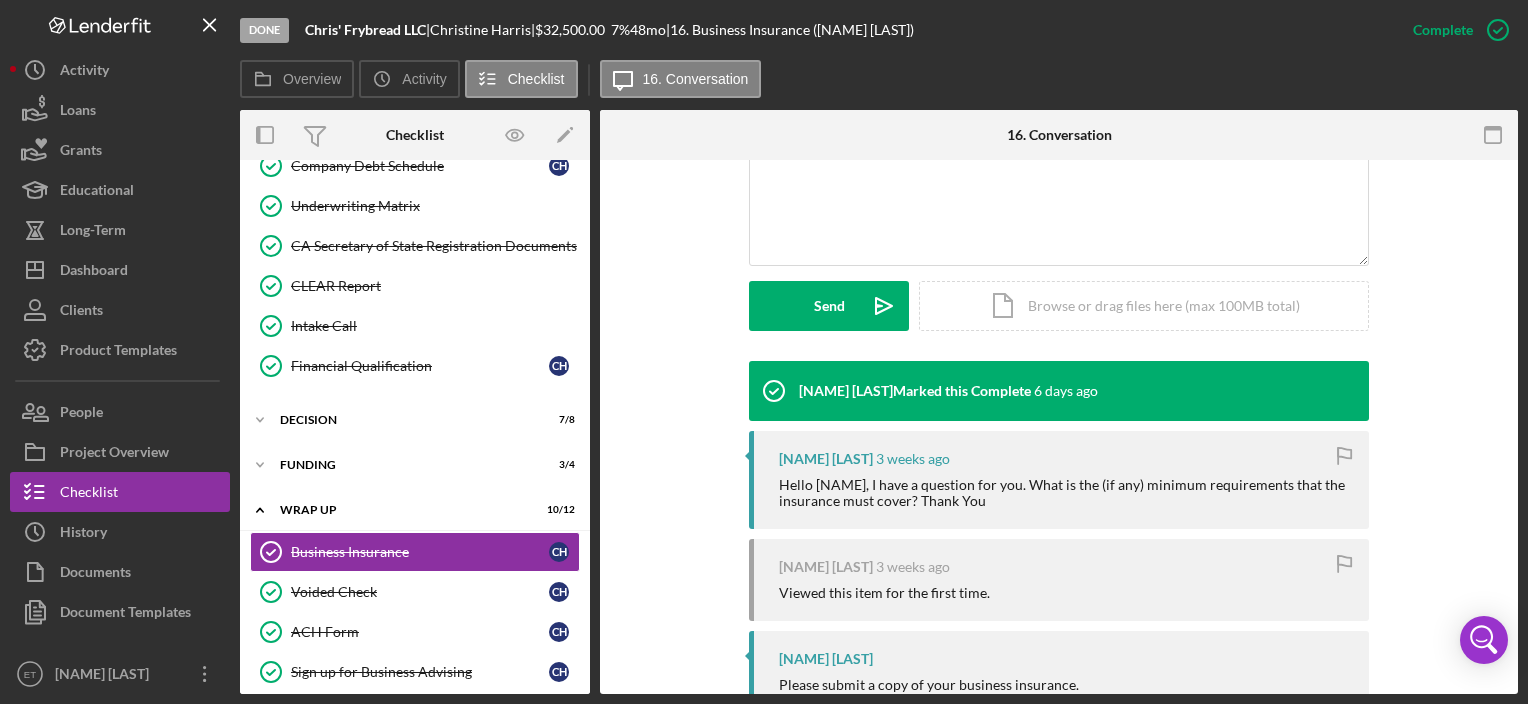 scroll, scrollTop: 545, scrollLeft: 0, axis: vertical 